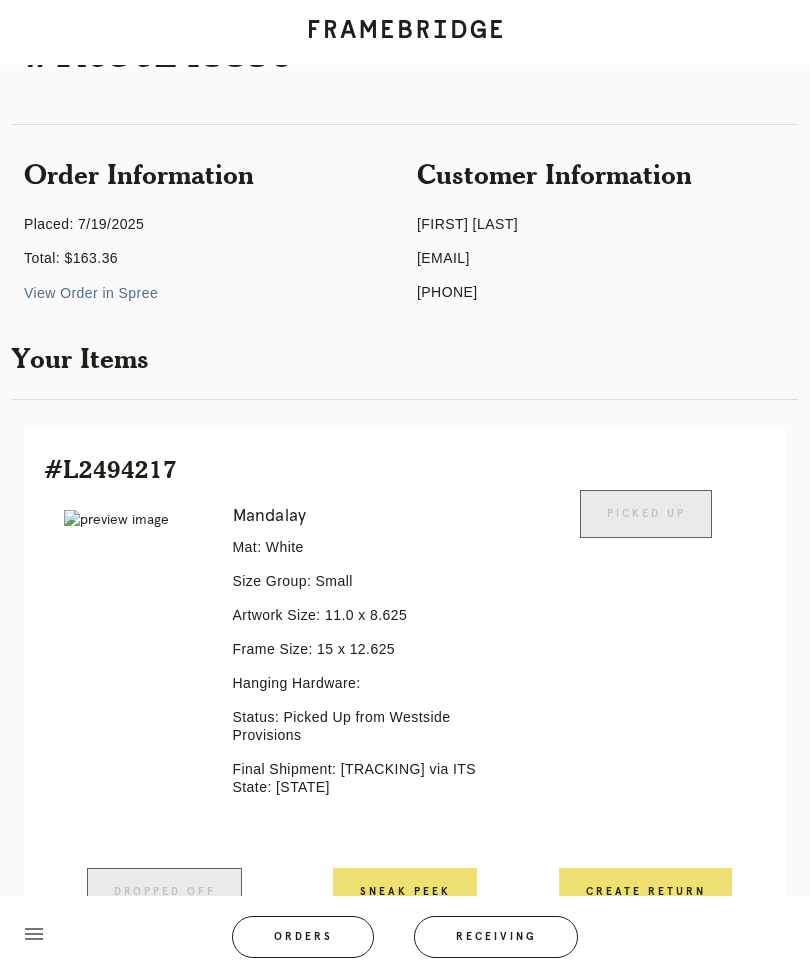 scroll, scrollTop: 0, scrollLeft: 0, axis: both 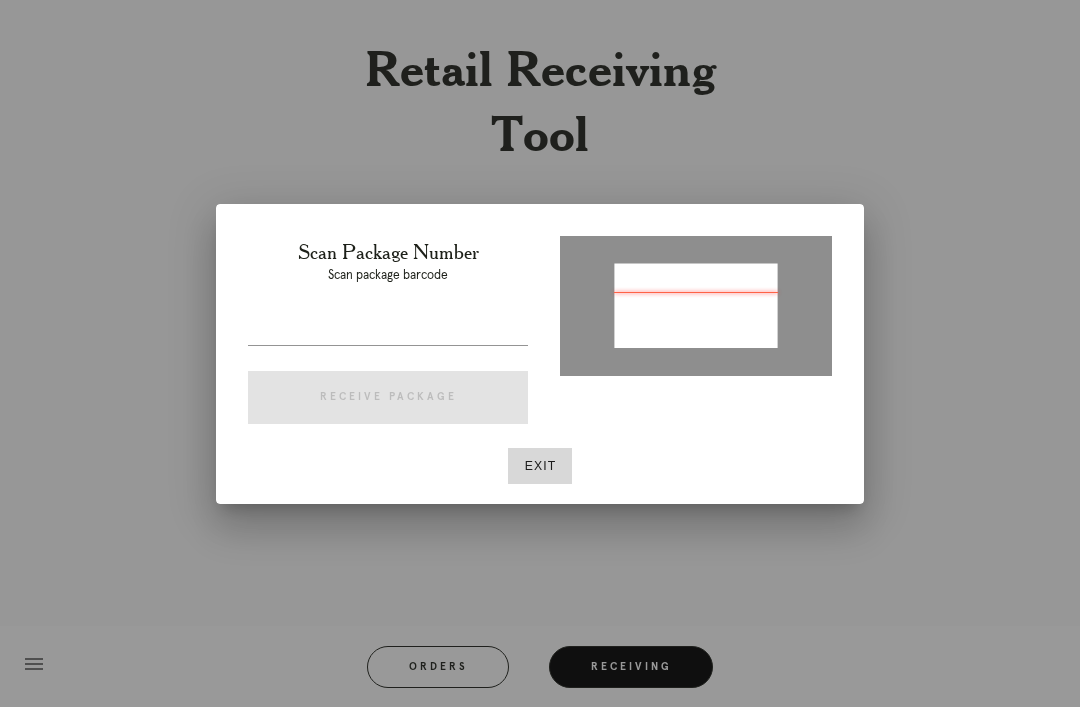 type on "P571249275488397" 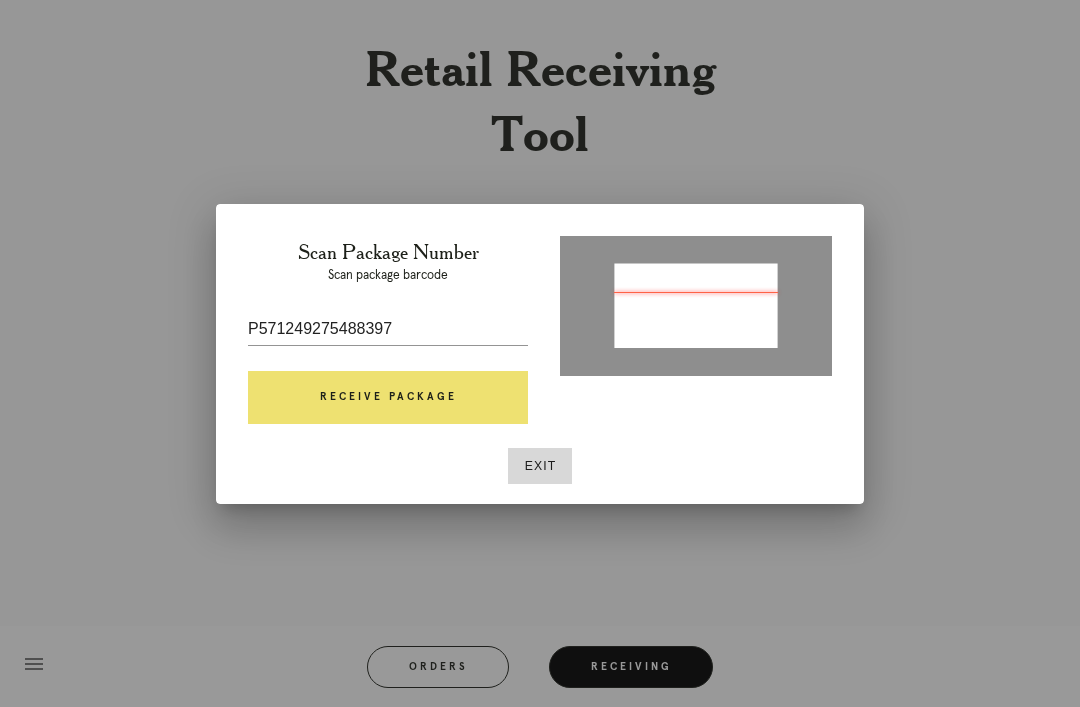 click on "Receive Package" at bounding box center [388, 398] 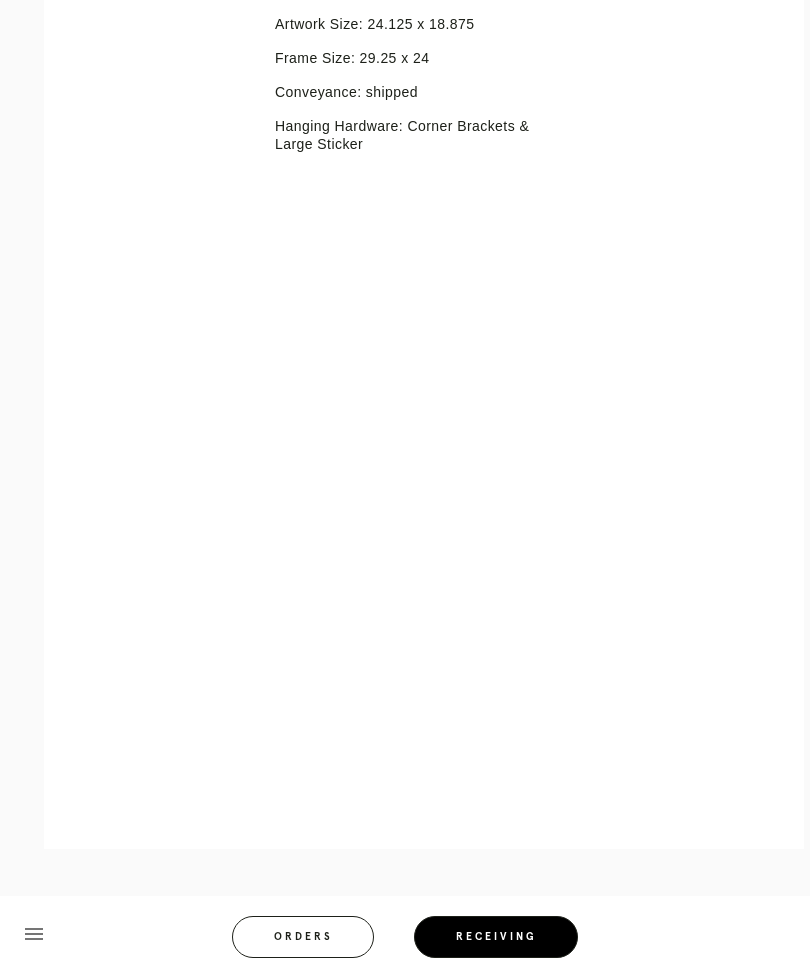 scroll, scrollTop: 588, scrollLeft: 0, axis: vertical 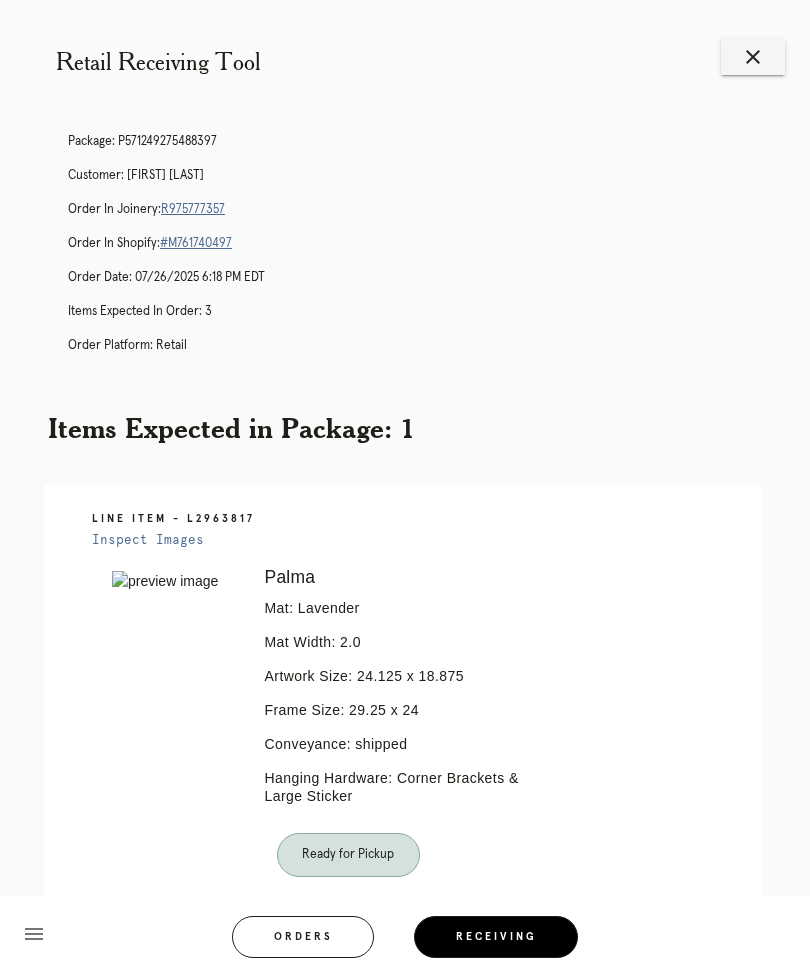 click on "close" at bounding box center [753, 57] 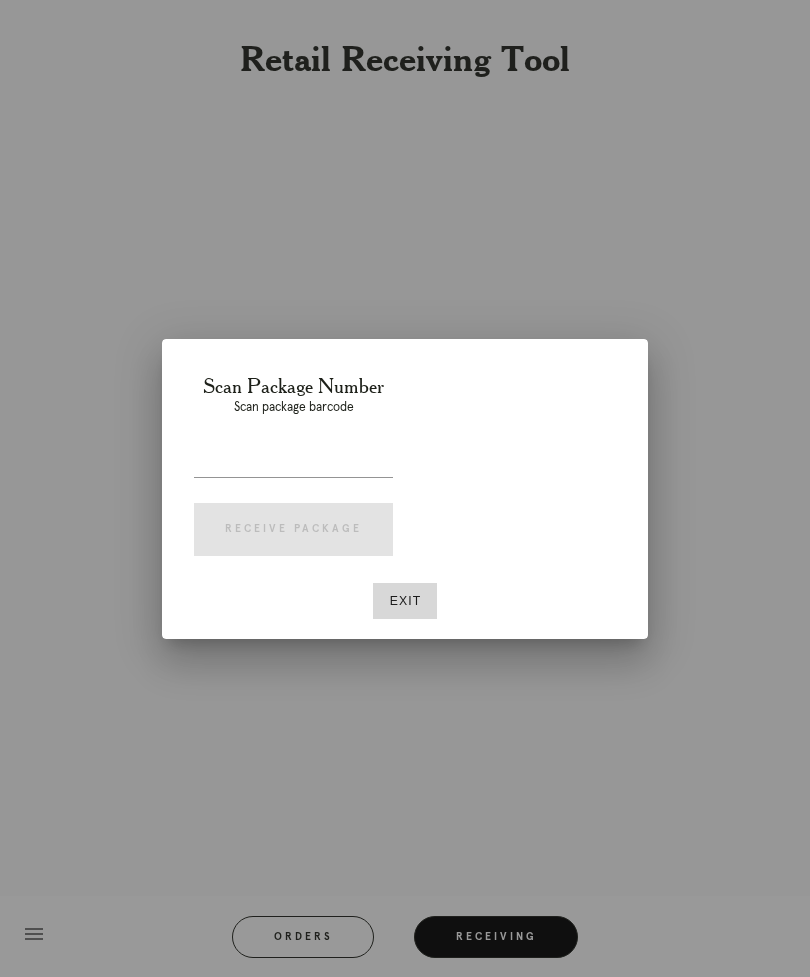 scroll, scrollTop: 0, scrollLeft: 0, axis: both 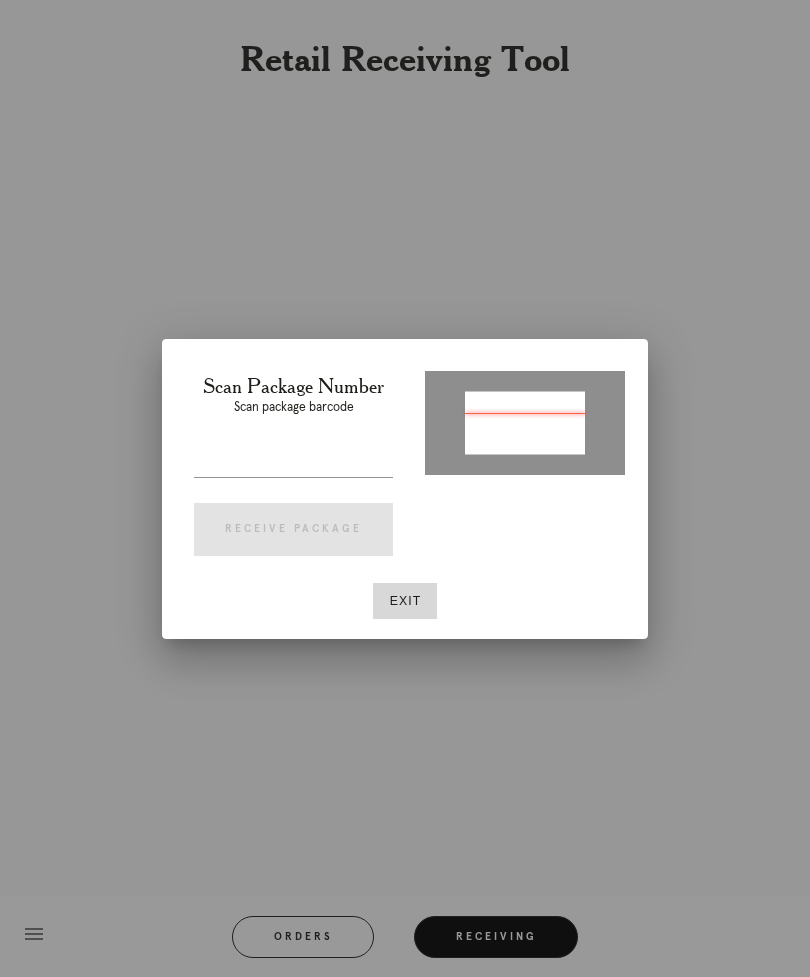 type on "P792026899651032" 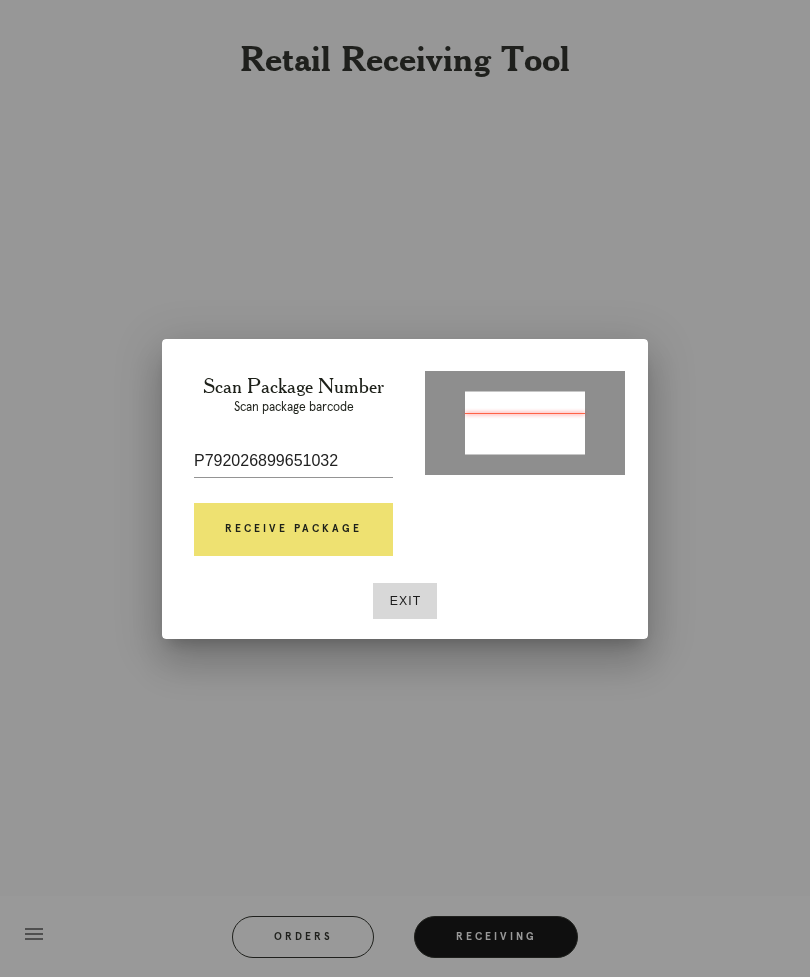 click on "Receive Package" at bounding box center [293, 530] 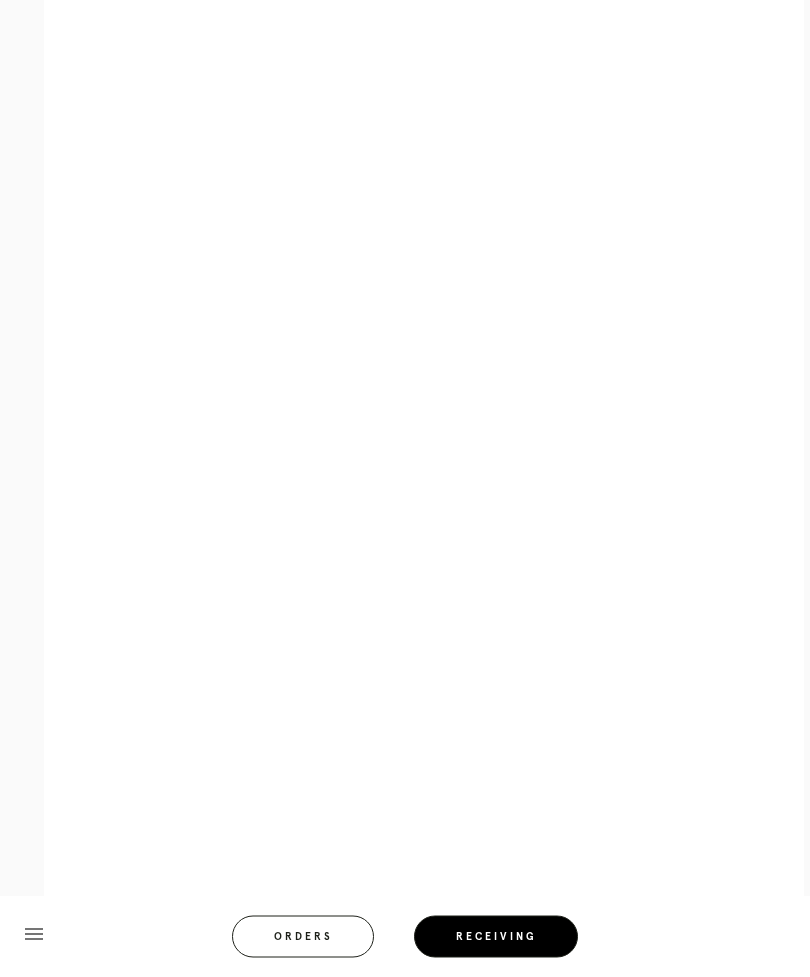 scroll, scrollTop: 674, scrollLeft: 0, axis: vertical 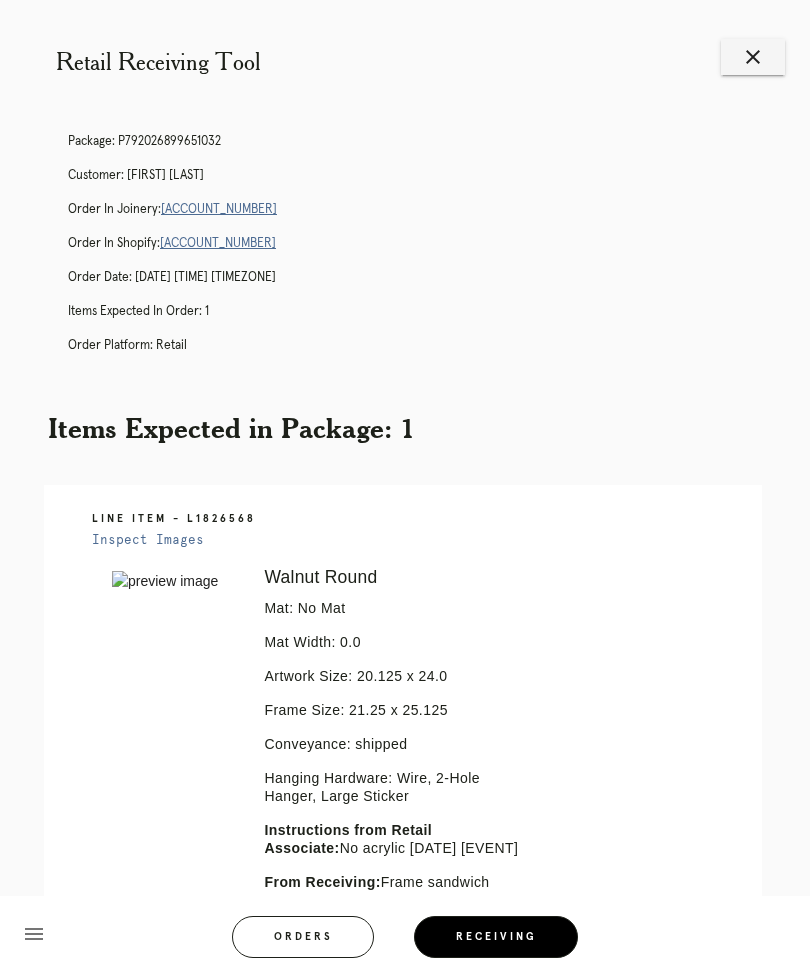 click on "close" at bounding box center (753, 57) 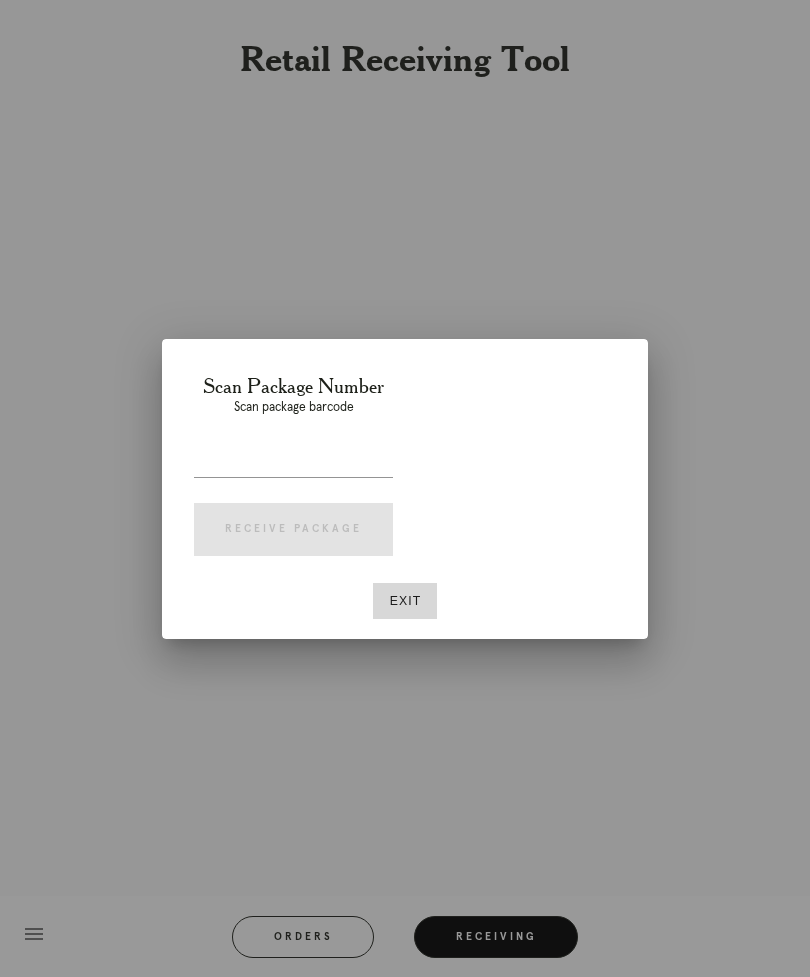 scroll, scrollTop: 0, scrollLeft: 0, axis: both 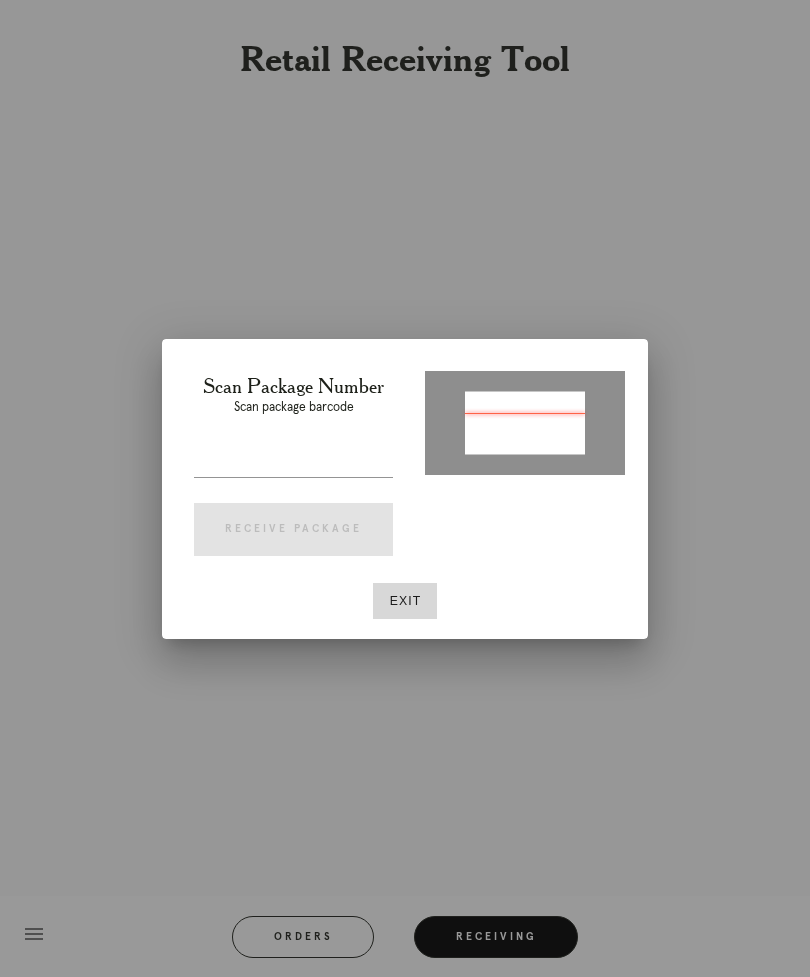 type on "[NUMBER]" 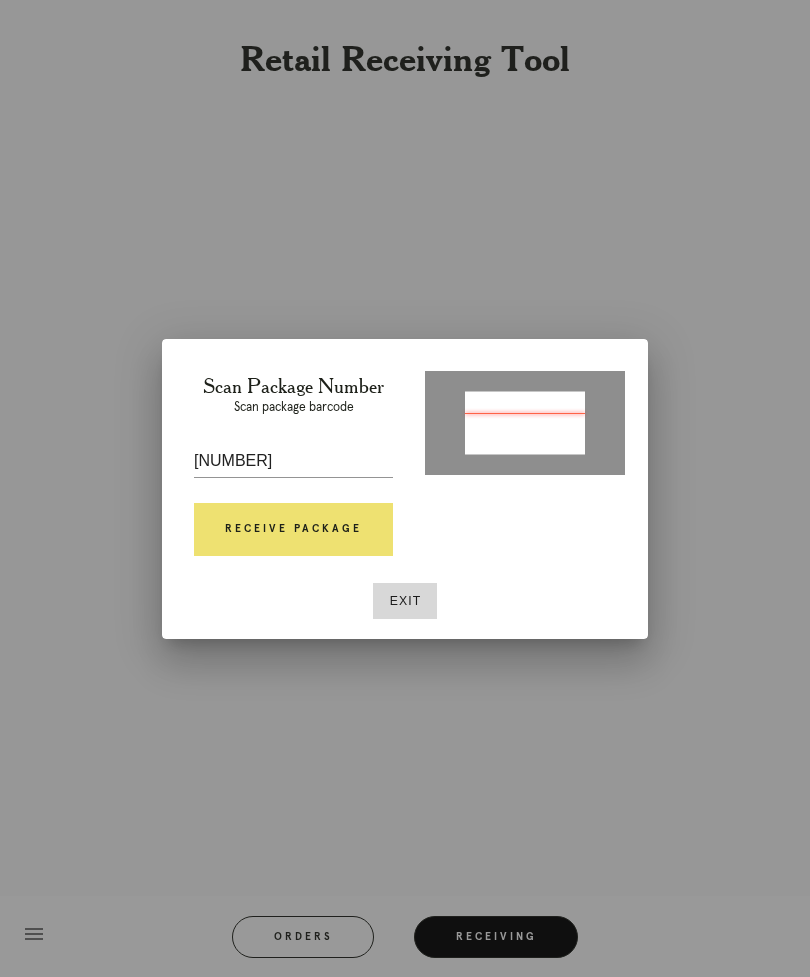 click on "Receive Package" at bounding box center (293, 530) 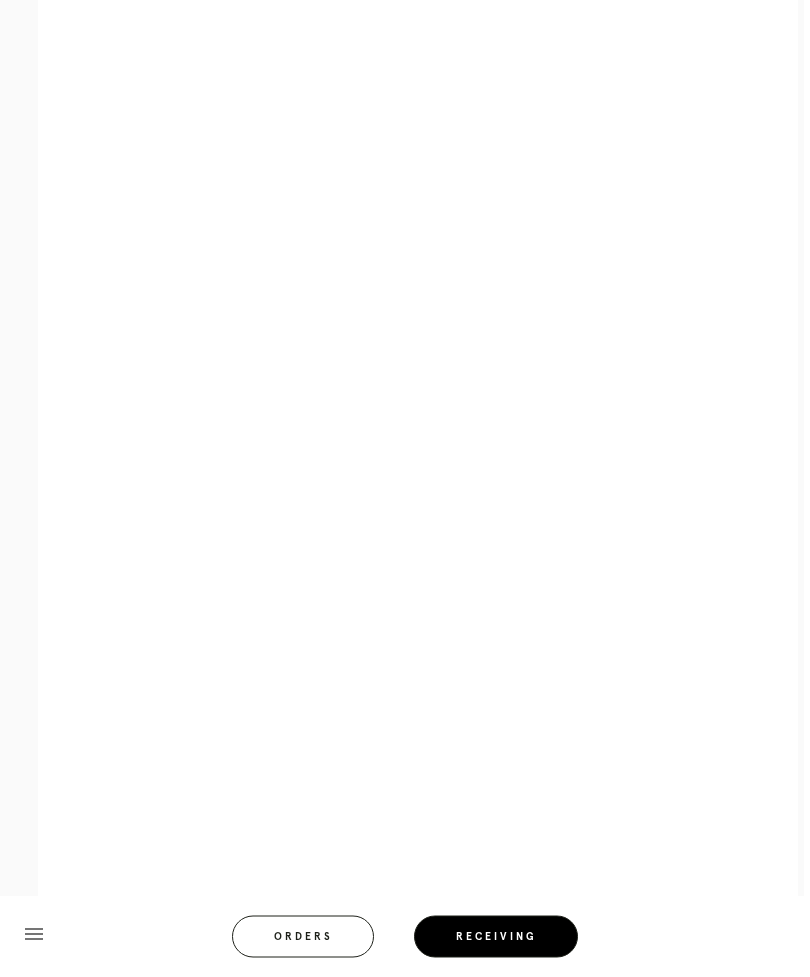 scroll, scrollTop: 692, scrollLeft: 6, axis: both 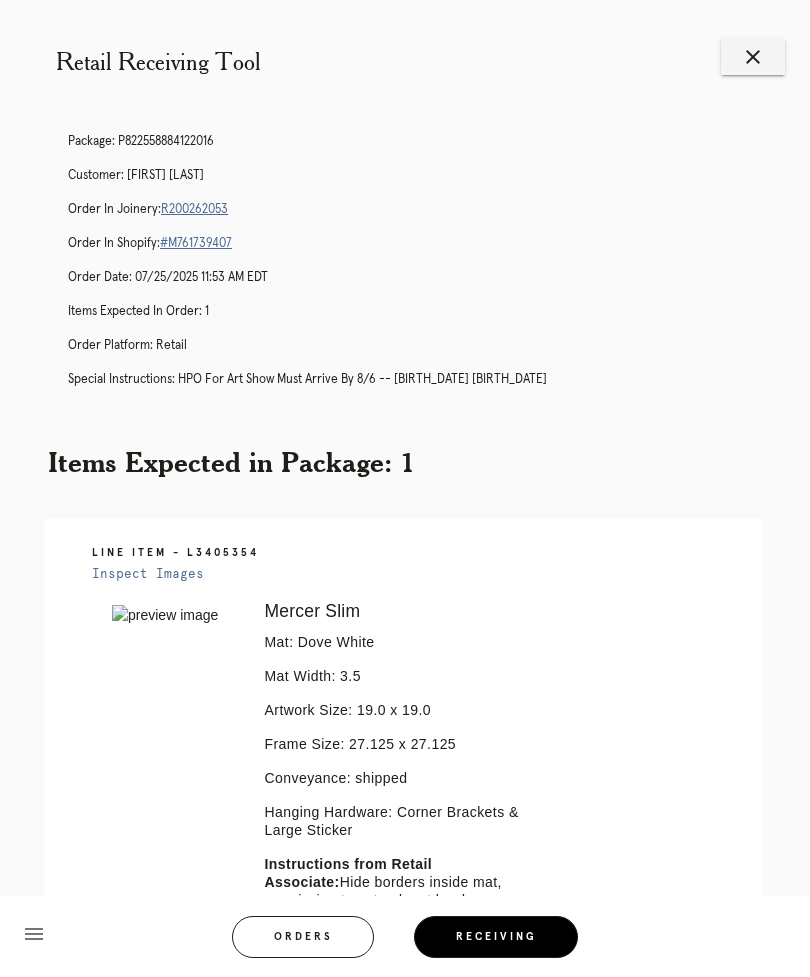 click on "close" at bounding box center (753, 57) 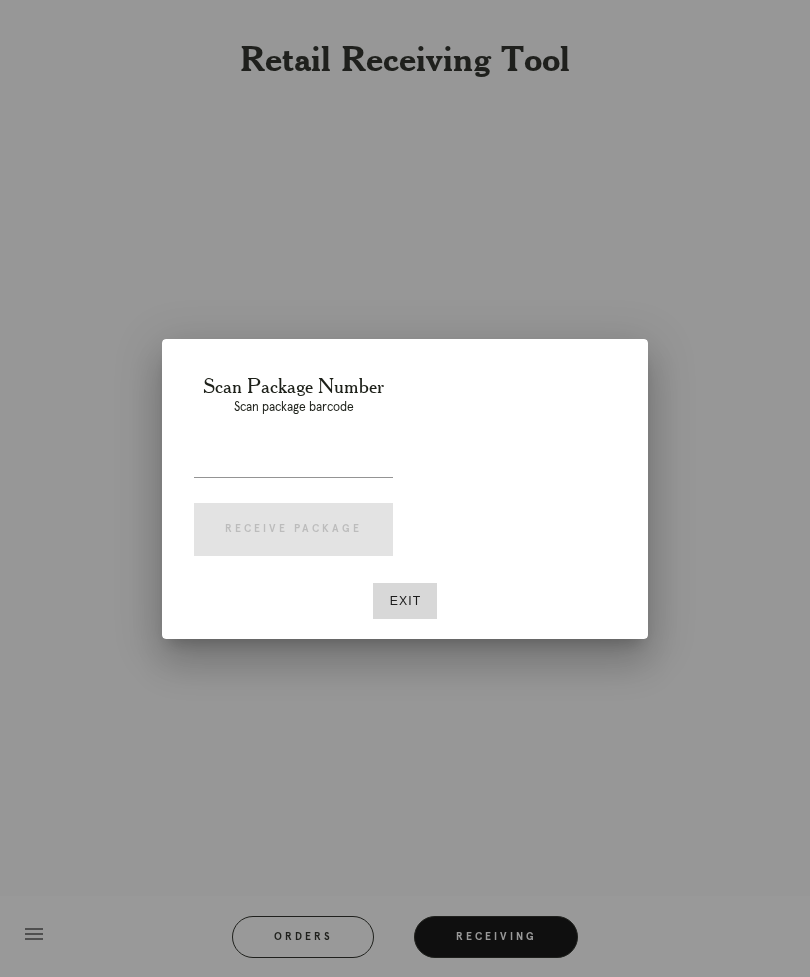scroll, scrollTop: 0, scrollLeft: 0, axis: both 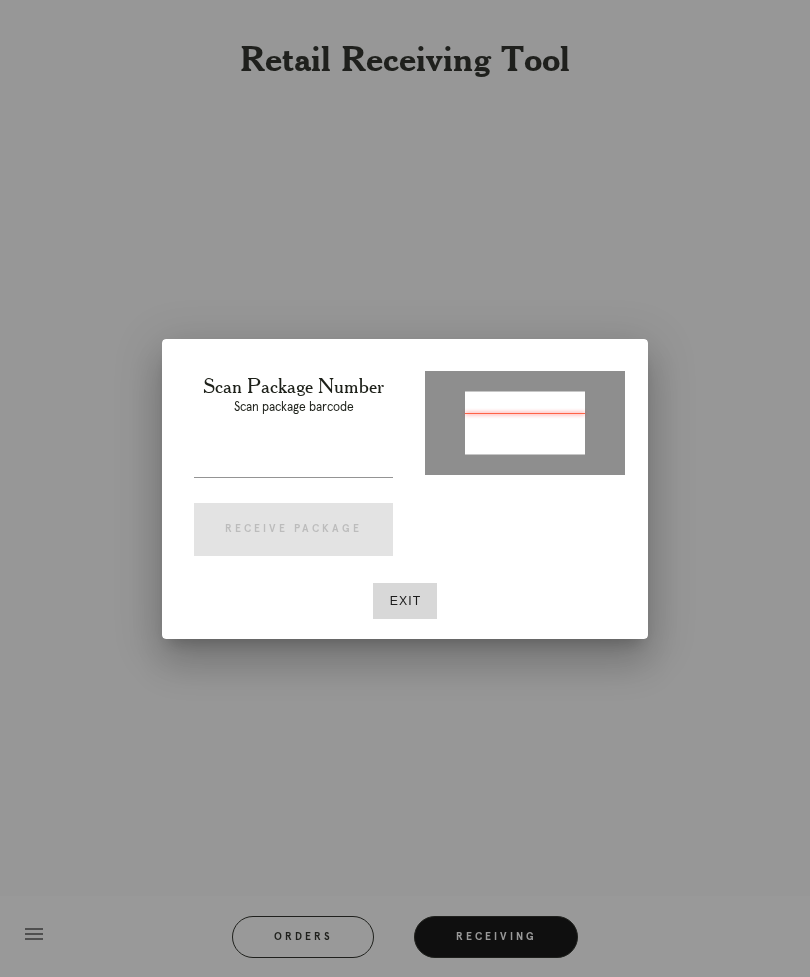 type on "P[PHONE]" 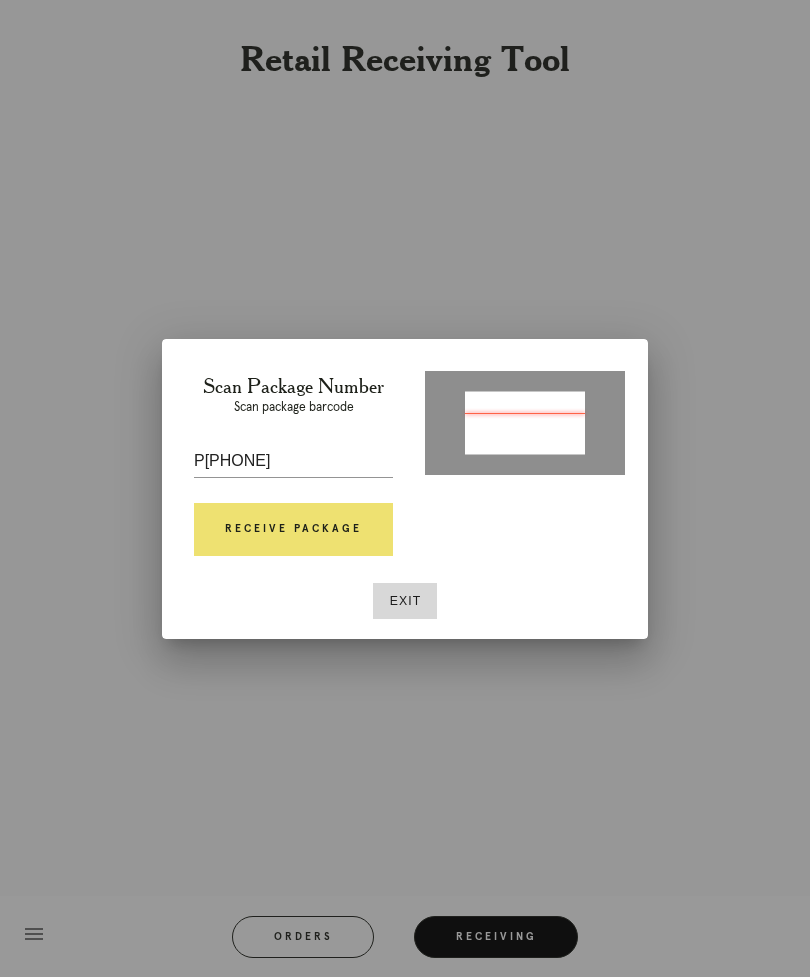 click on "Receive Package" at bounding box center [293, 530] 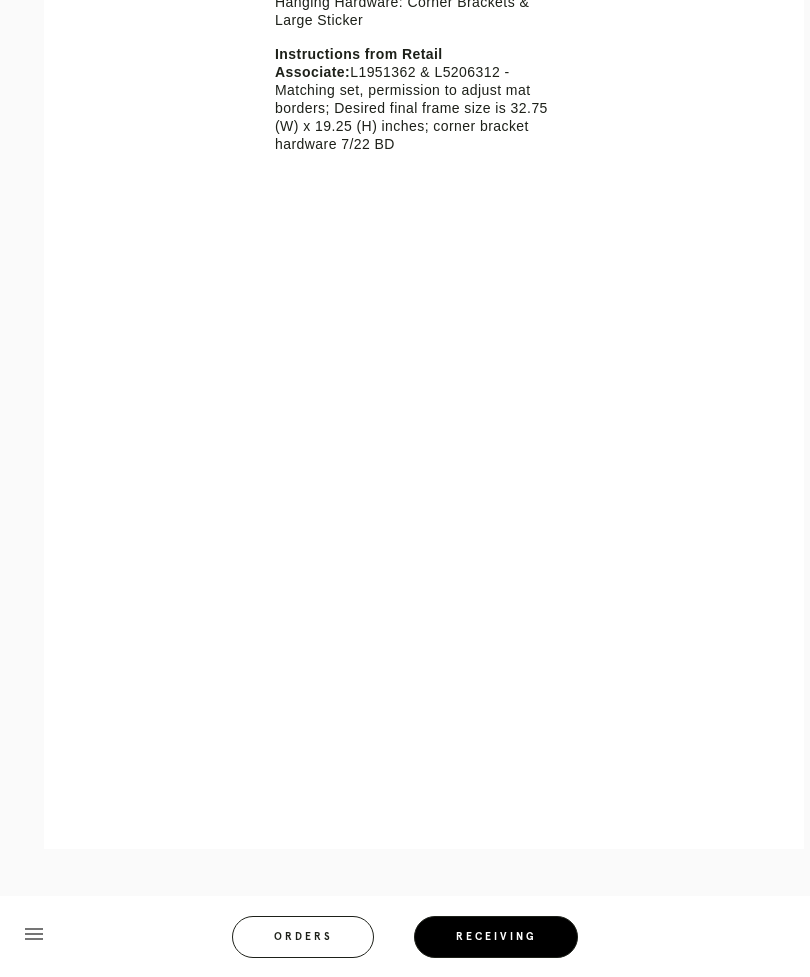 scroll, scrollTop: 782, scrollLeft: 0, axis: vertical 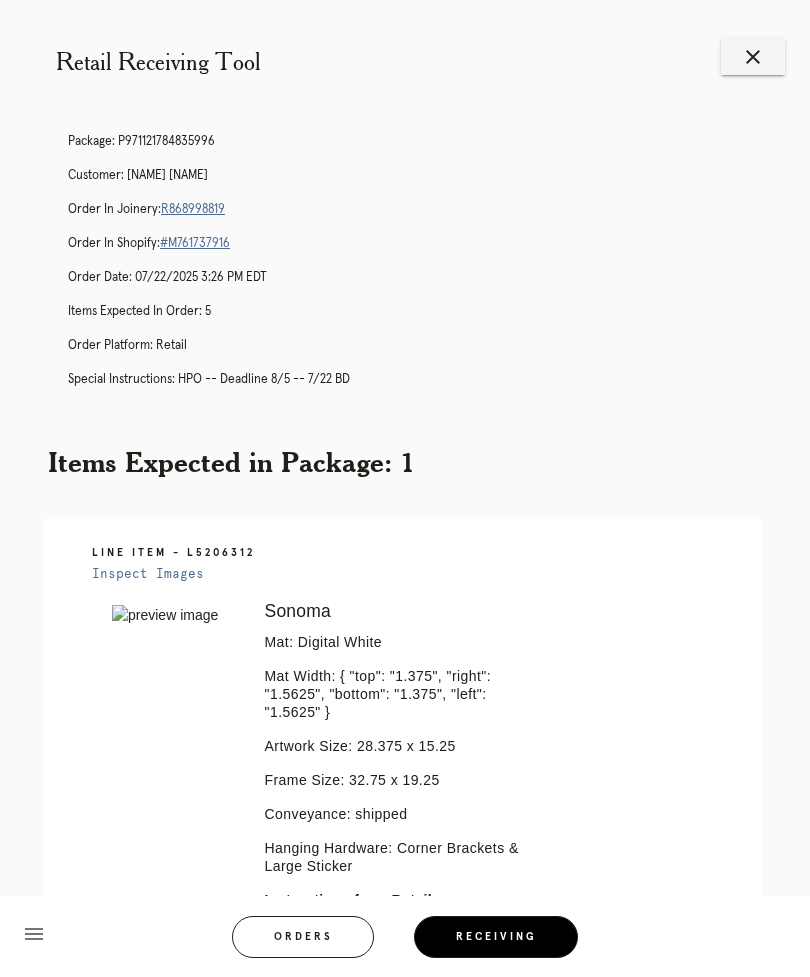 click on "close" at bounding box center [753, 57] 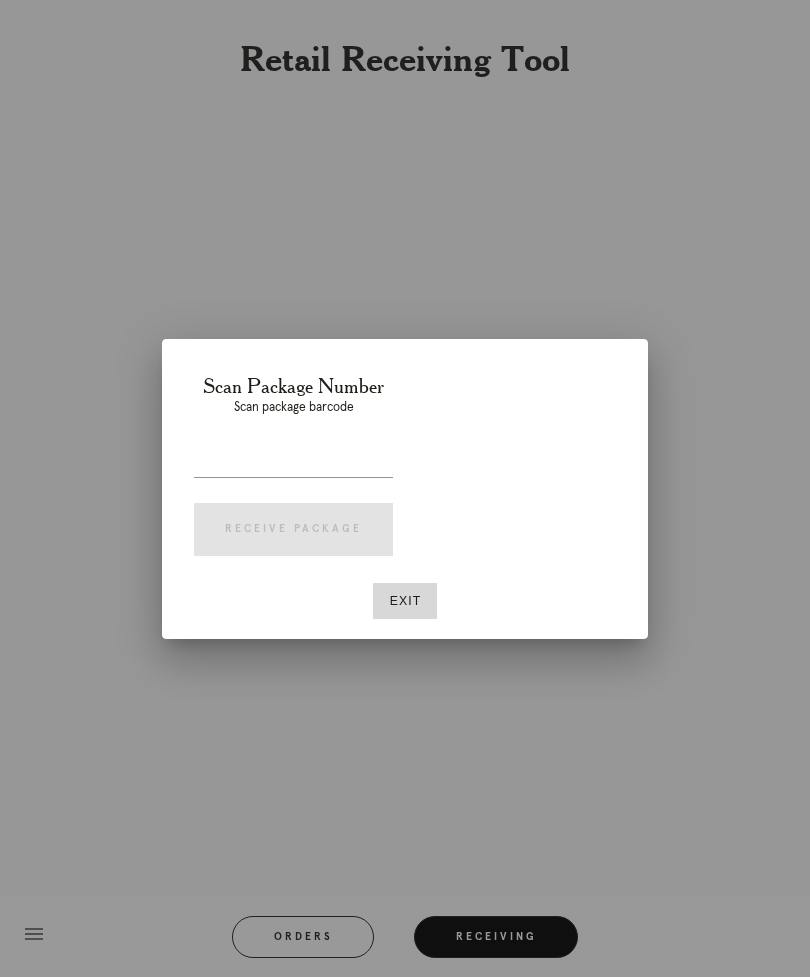 scroll, scrollTop: 0, scrollLeft: 0, axis: both 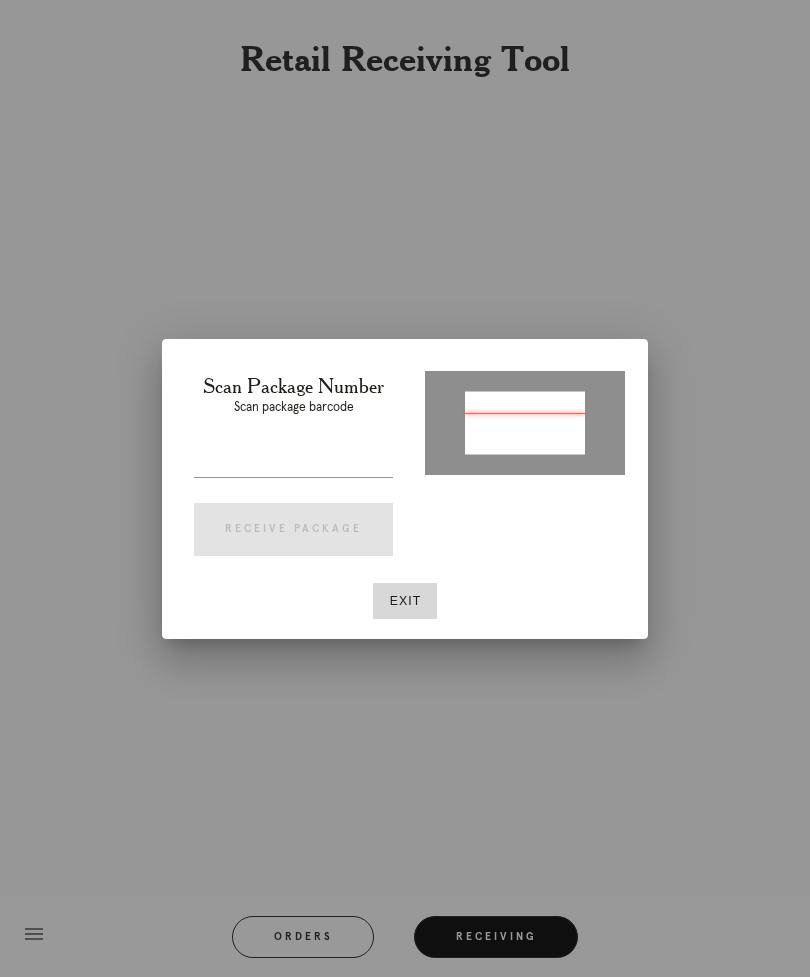 type on "[PASSPORT]" 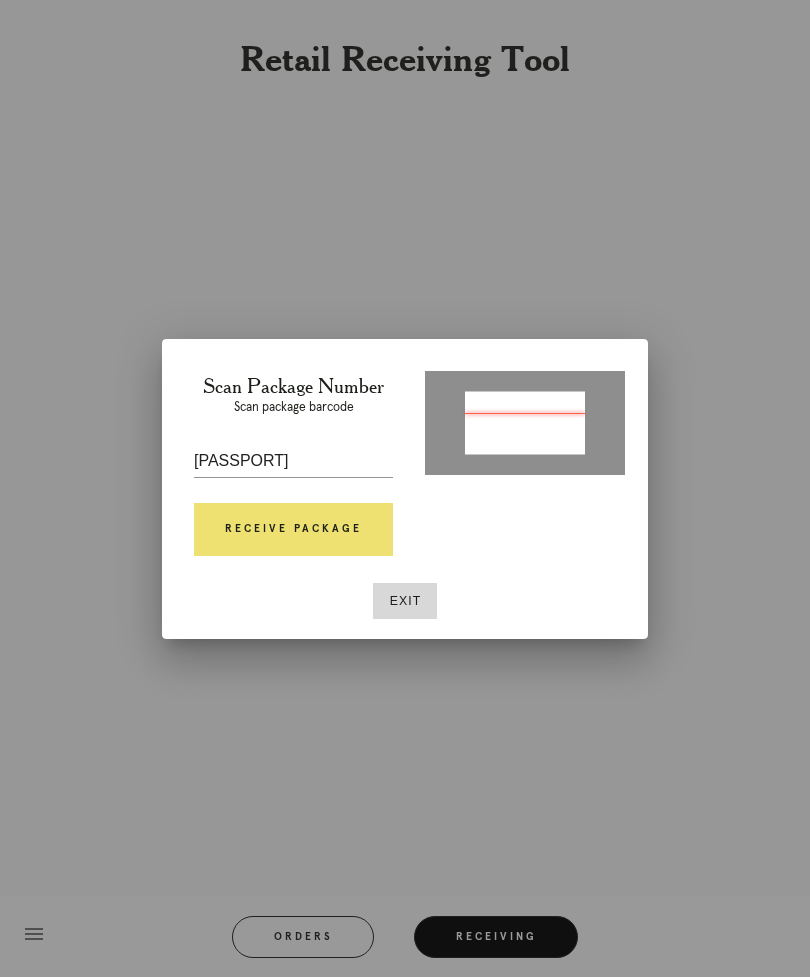 click on "Receive Package" at bounding box center (293, 530) 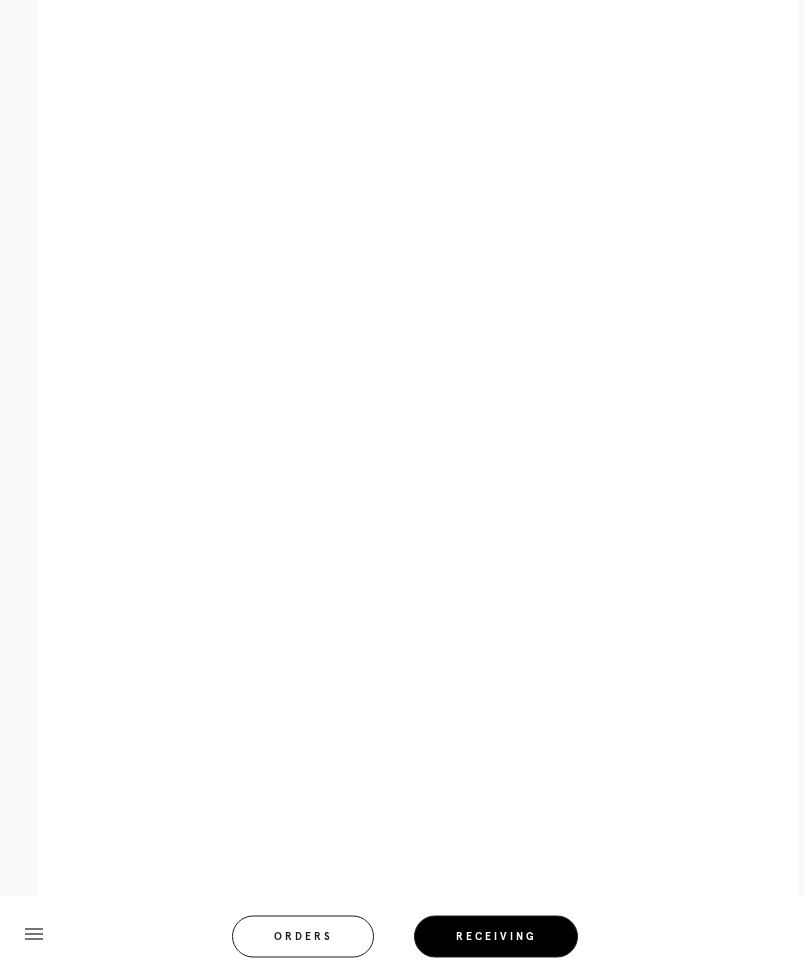 scroll, scrollTop: 746, scrollLeft: 6, axis: both 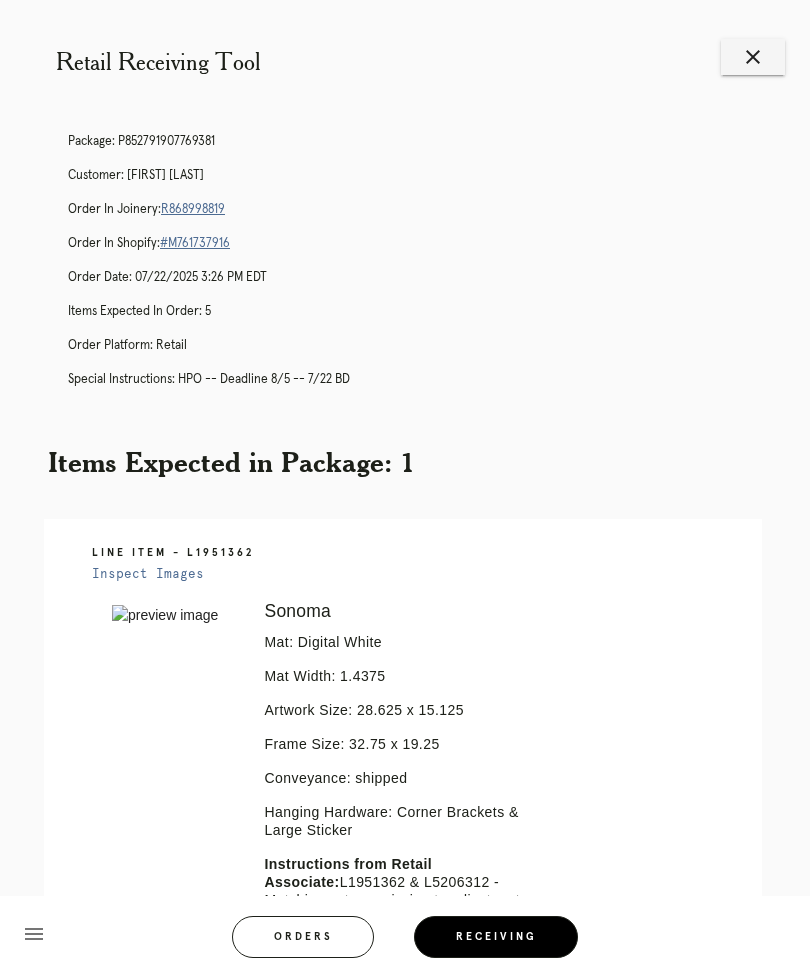 click on "Retail Receiving Tool   close" at bounding box center [405, 76] 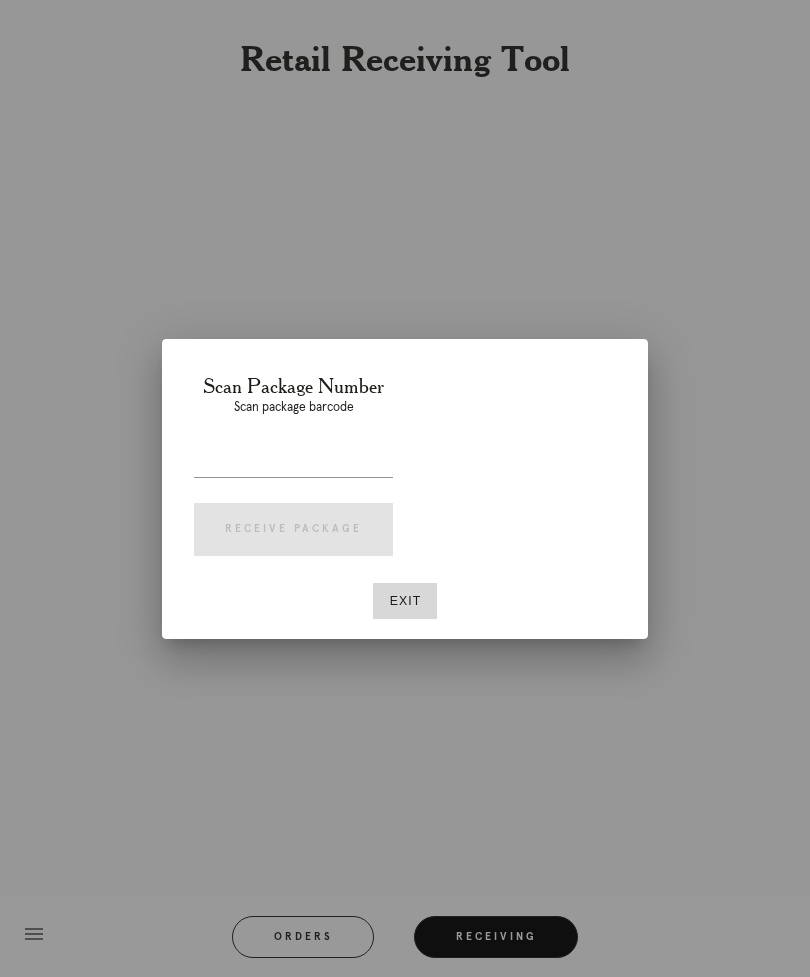 scroll, scrollTop: 0, scrollLeft: 0, axis: both 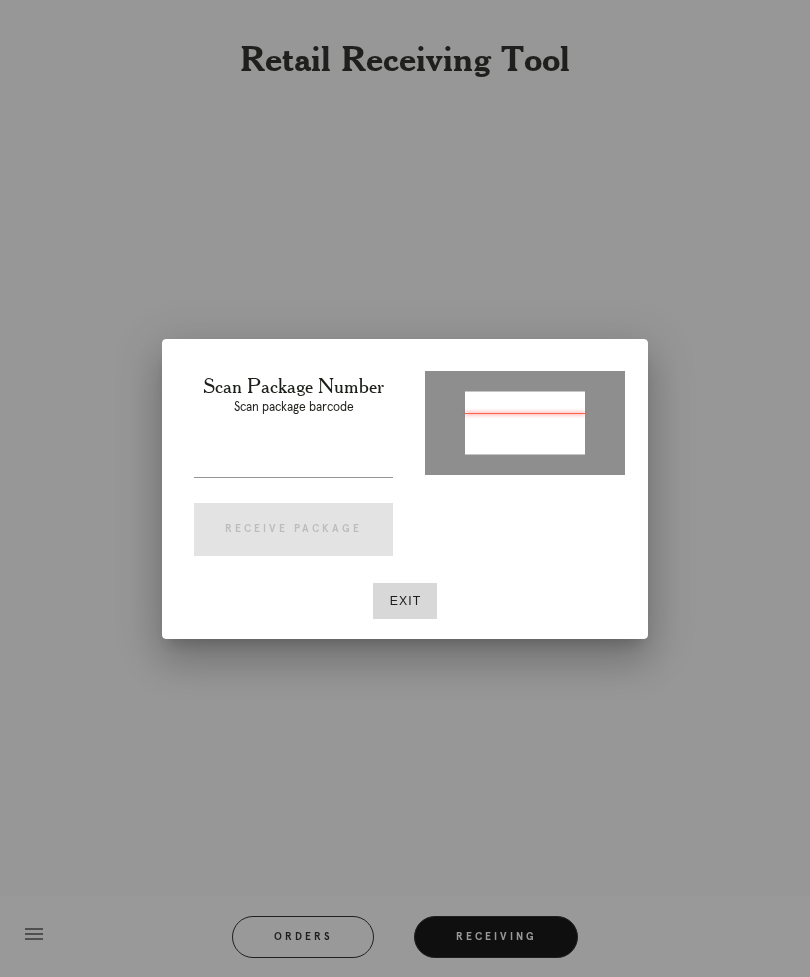 click at bounding box center (293, 461) 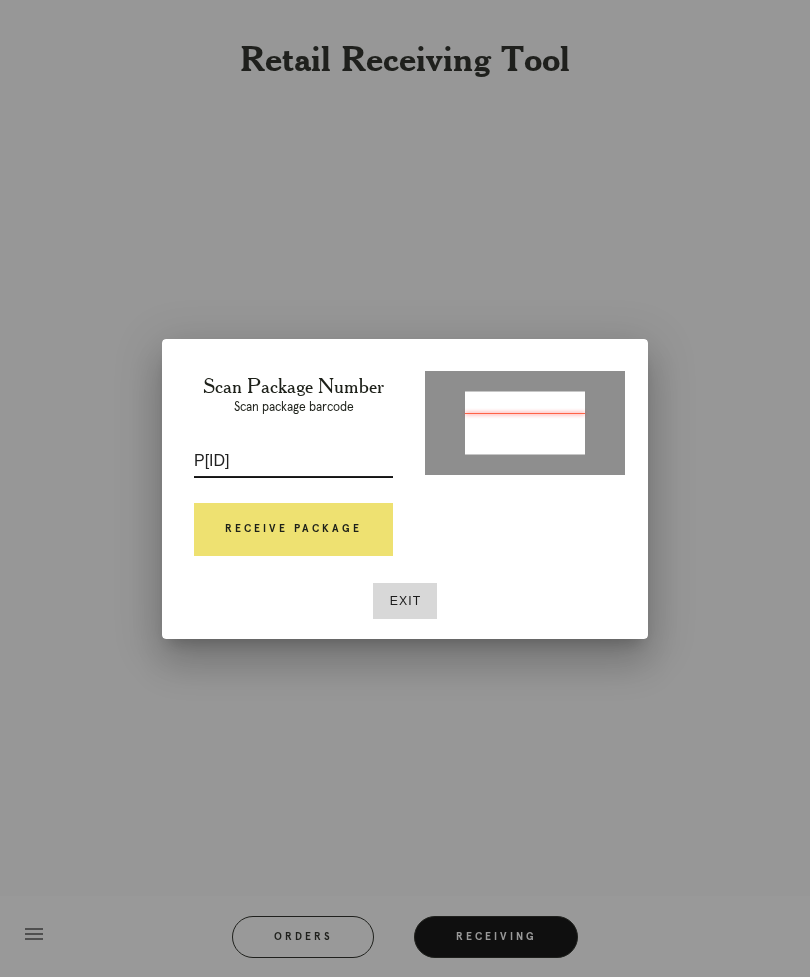 type on "P[ID]" 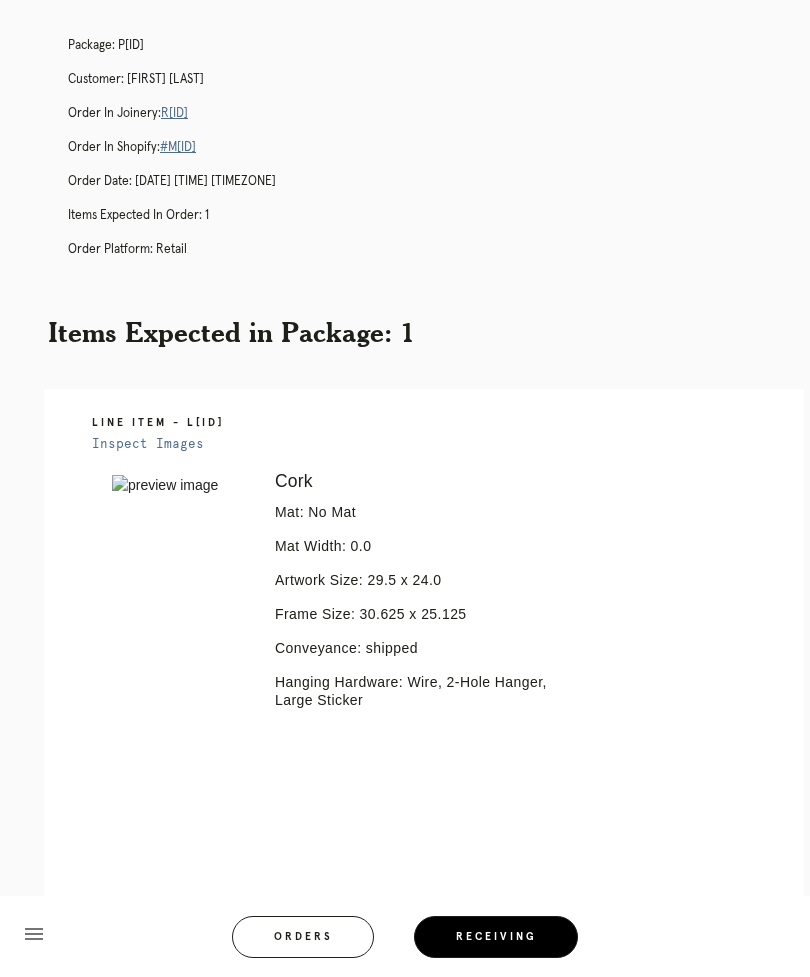 scroll, scrollTop: 112, scrollLeft: 0, axis: vertical 